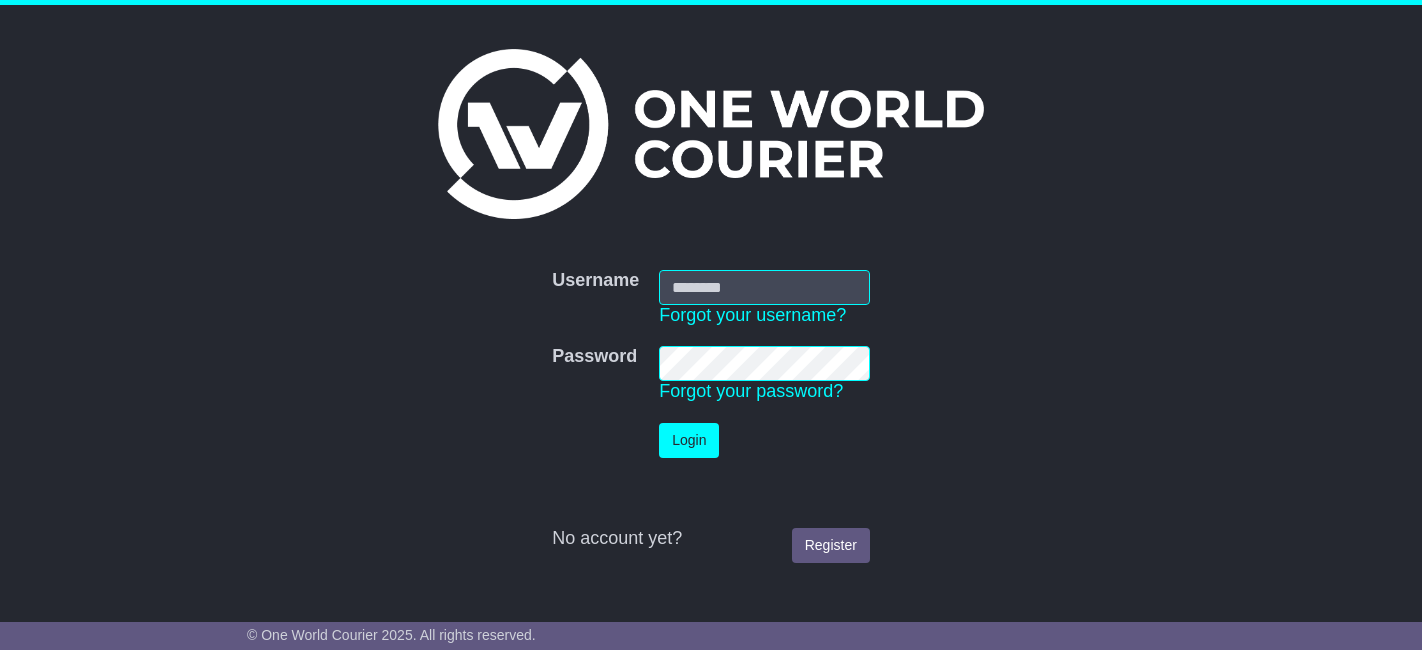 scroll, scrollTop: 0, scrollLeft: 0, axis: both 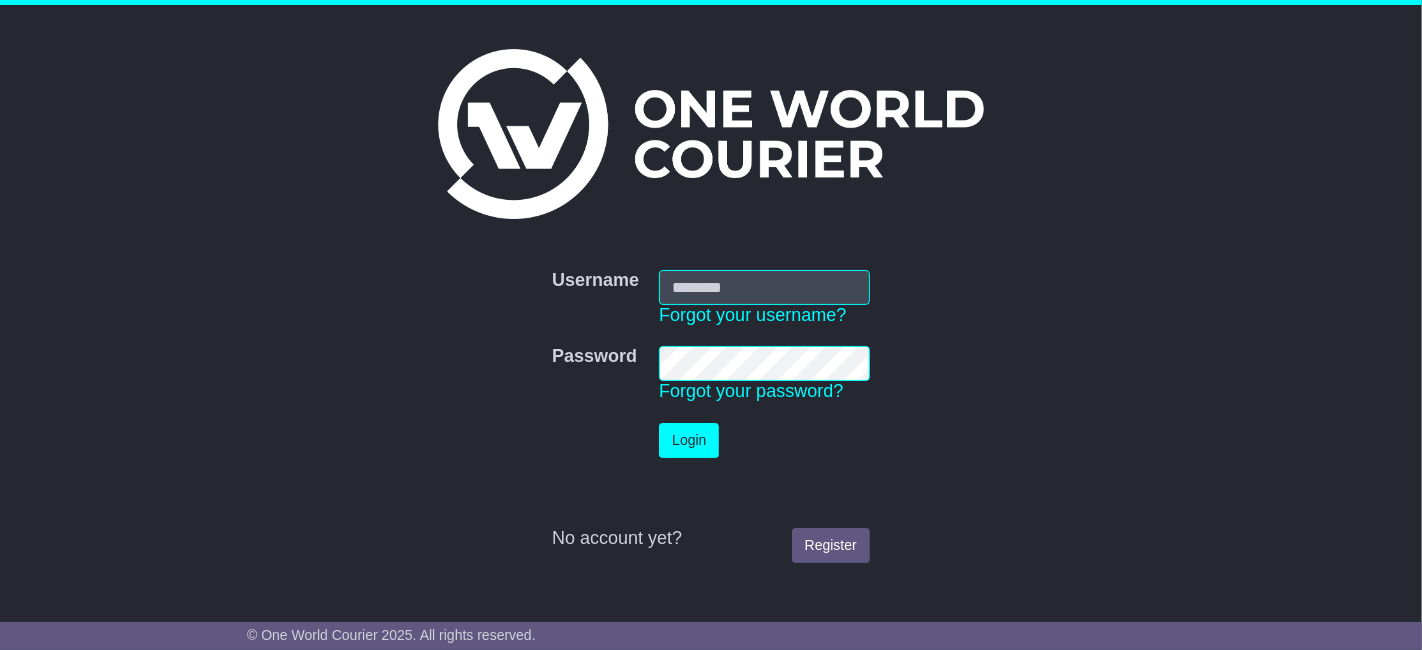 click at bounding box center [659, 305] 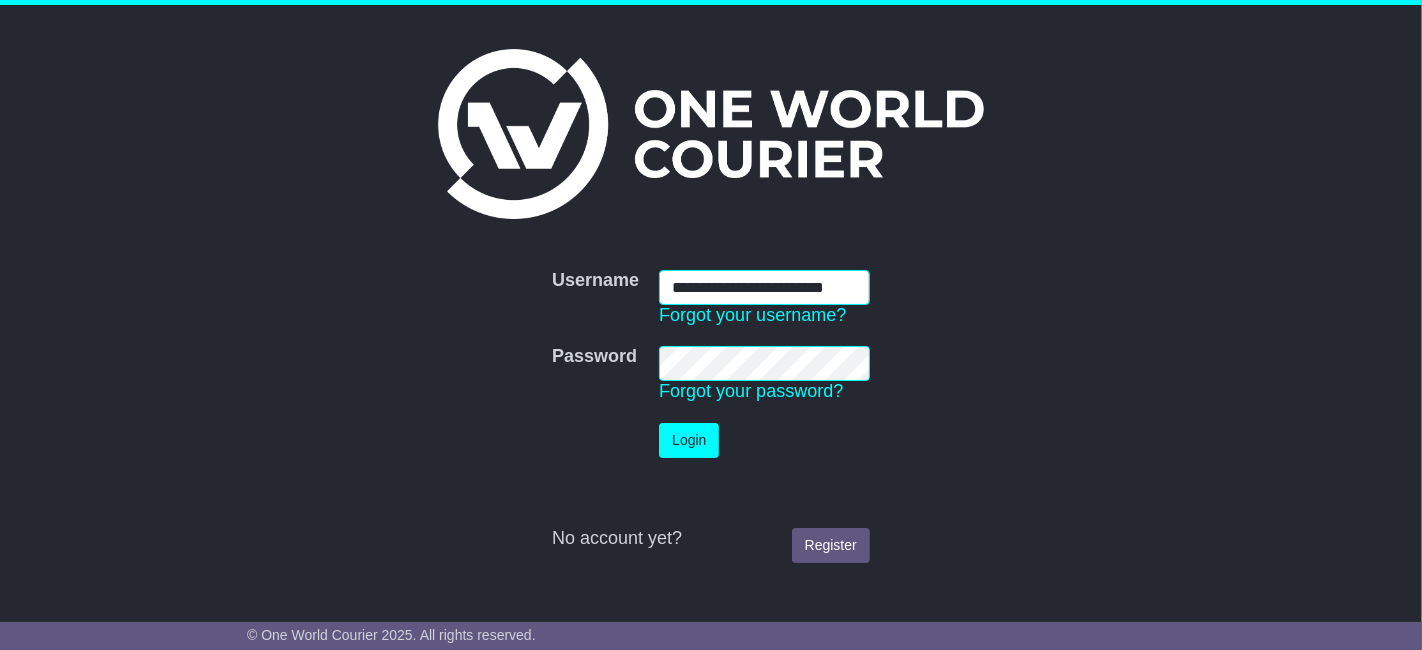 scroll, scrollTop: 0, scrollLeft: 23, axis: horizontal 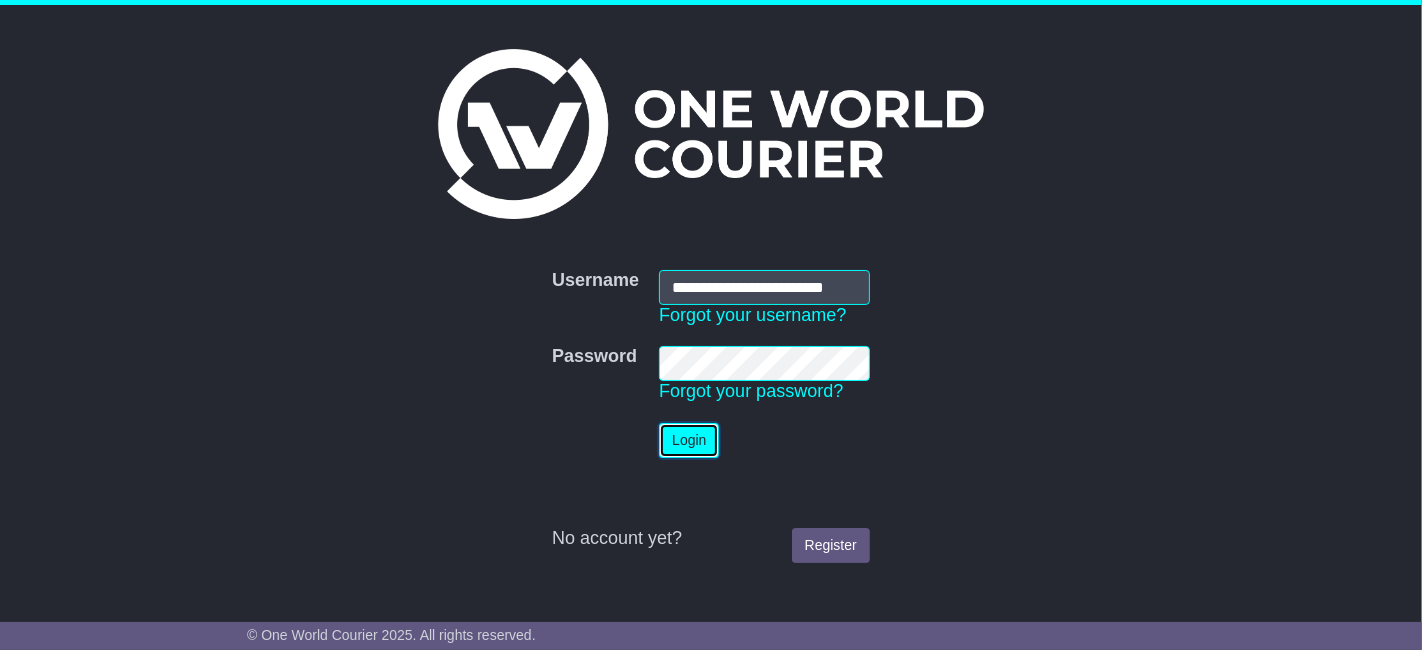 click on "Login" at bounding box center [689, 440] 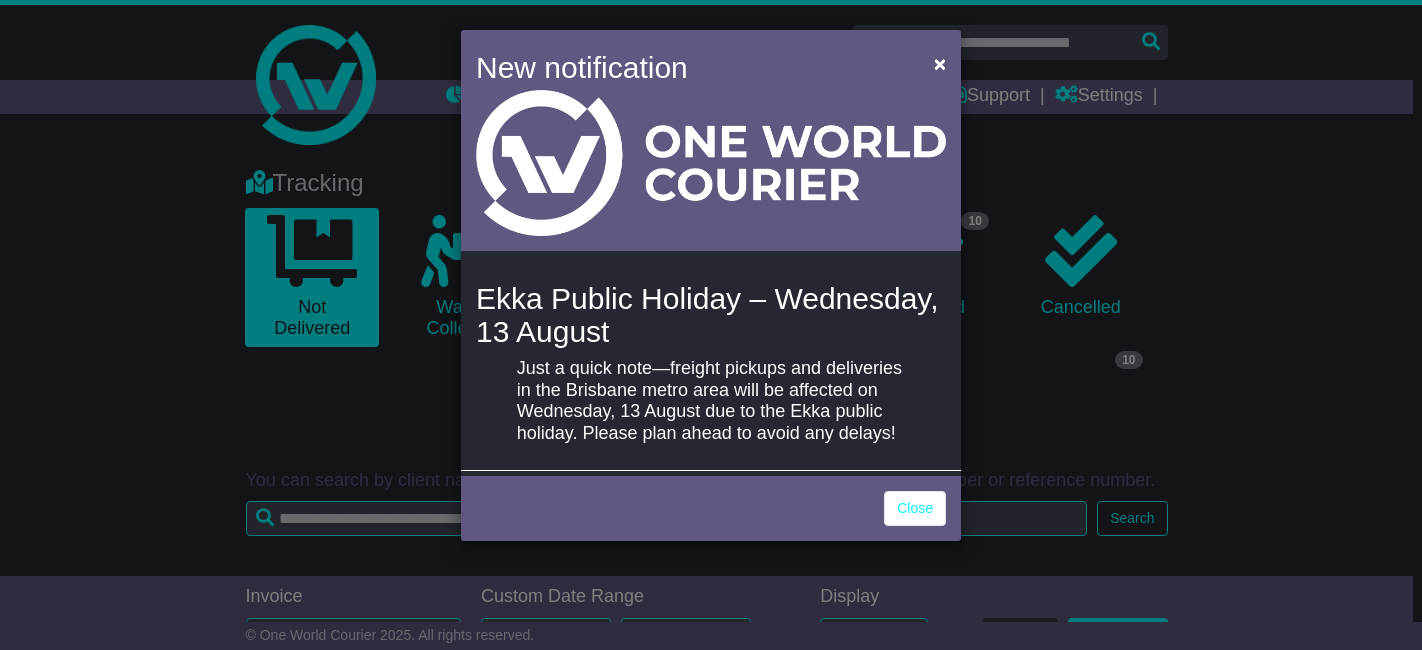 scroll, scrollTop: 0, scrollLeft: 0, axis: both 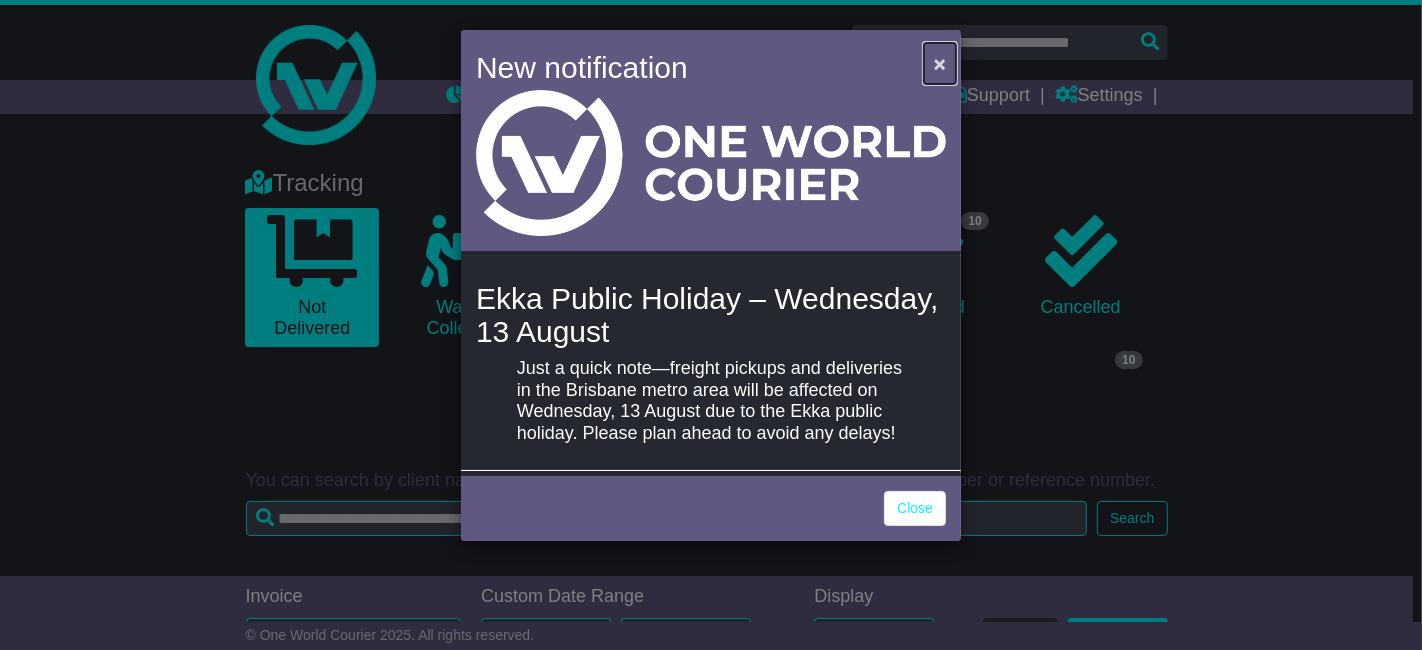 click on "×" at bounding box center (940, 63) 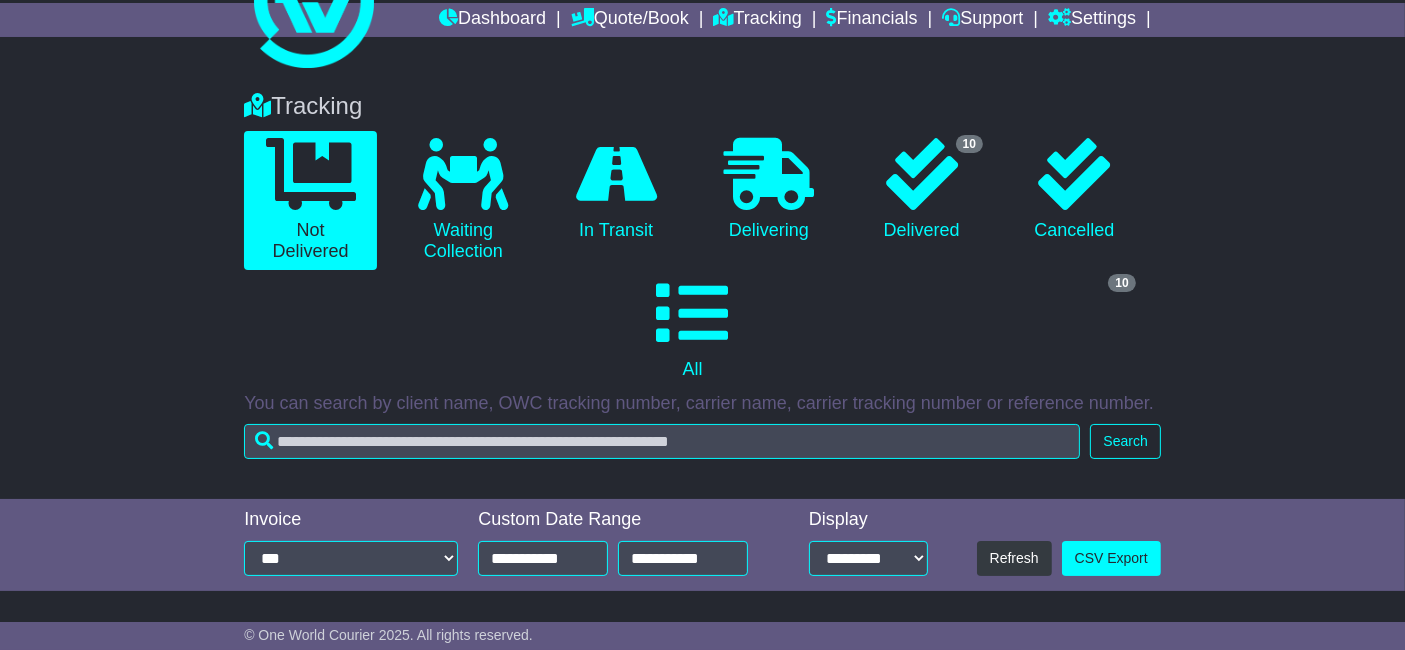 scroll, scrollTop: 0, scrollLeft: 0, axis: both 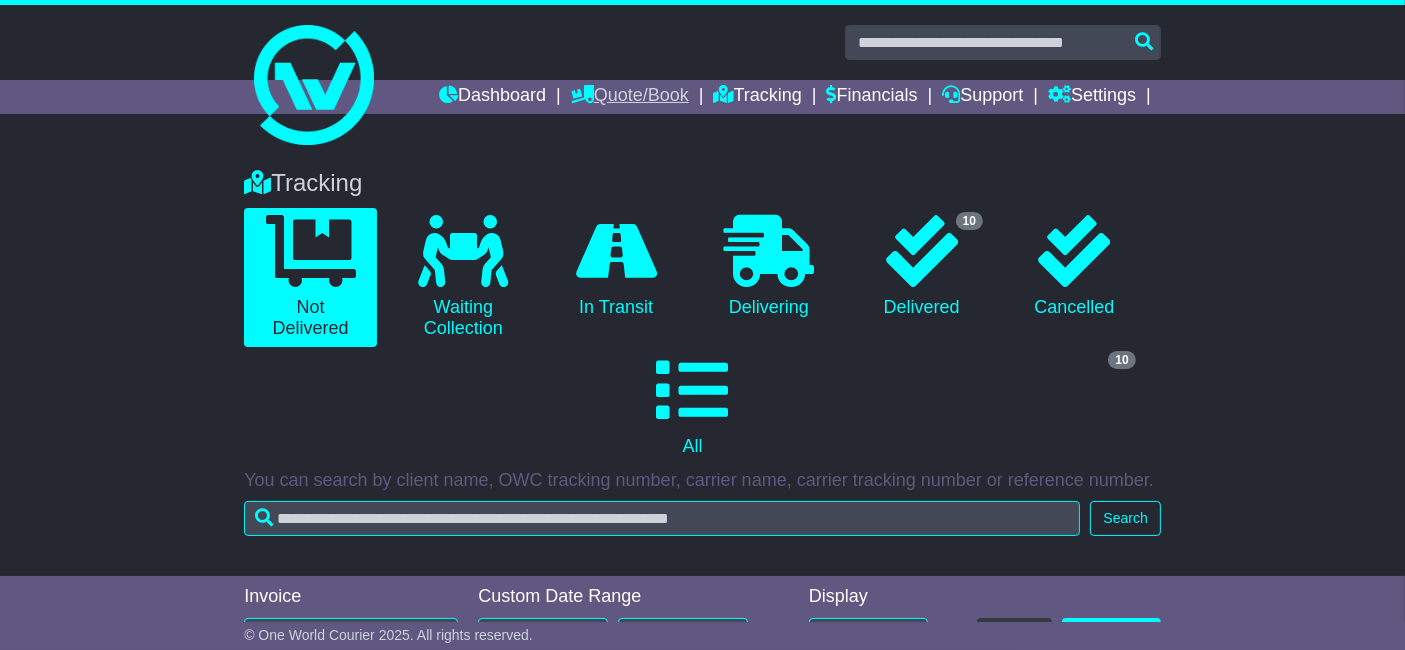 click on "Quote/Book" at bounding box center [630, 97] 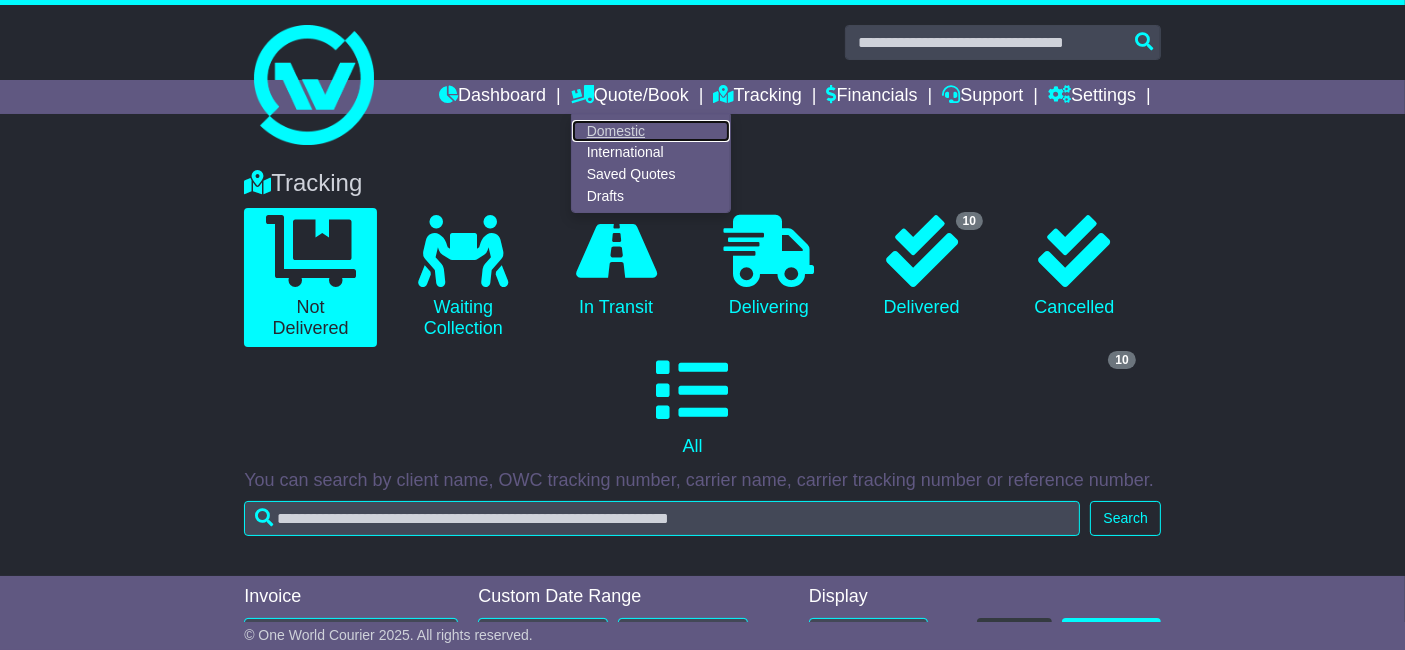 click on "Domestic" at bounding box center [651, 131] 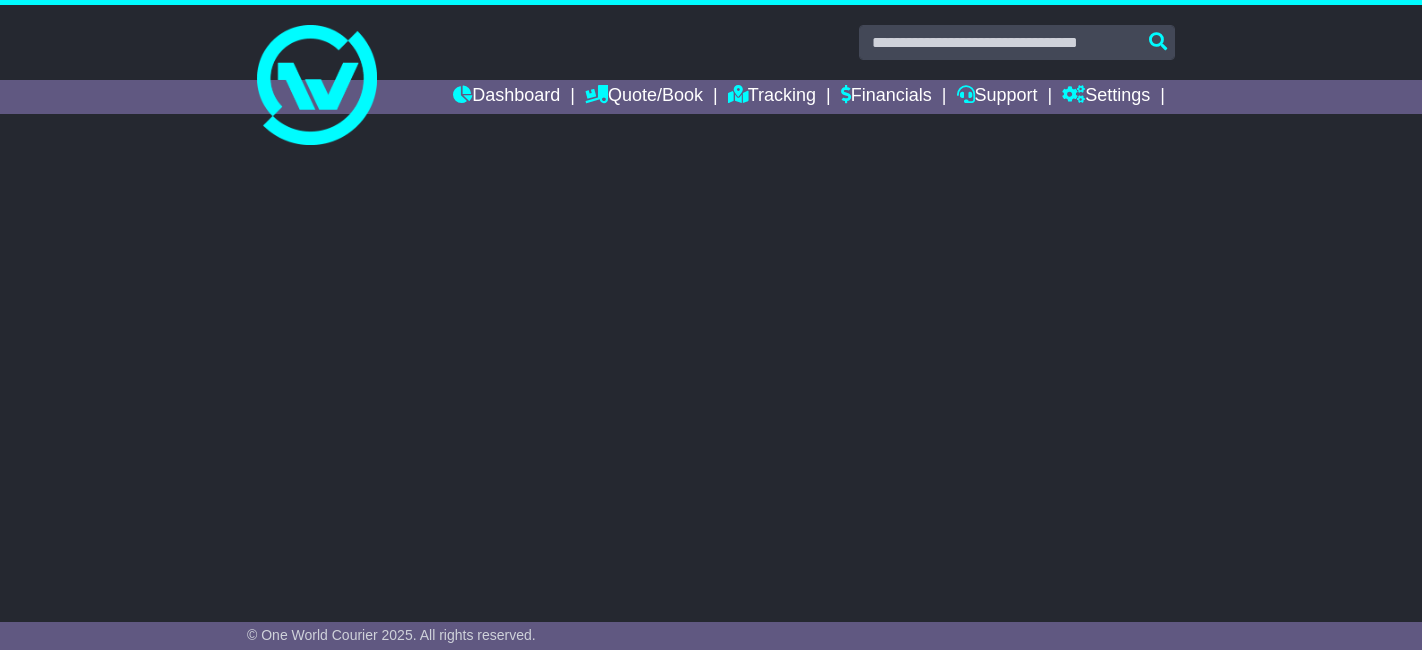 scroll, scrollTop: 0, scrollLeft: 0, axis: both 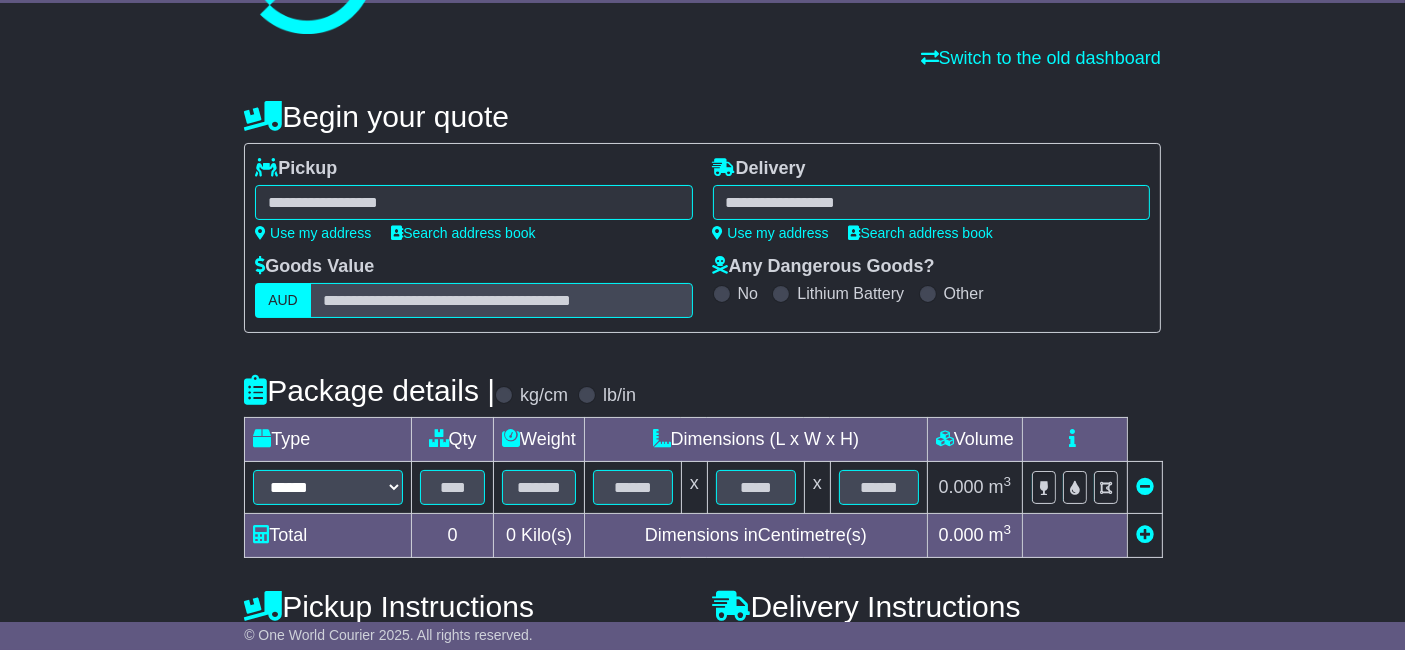 click on "**********" at bounding box center (473, 199) 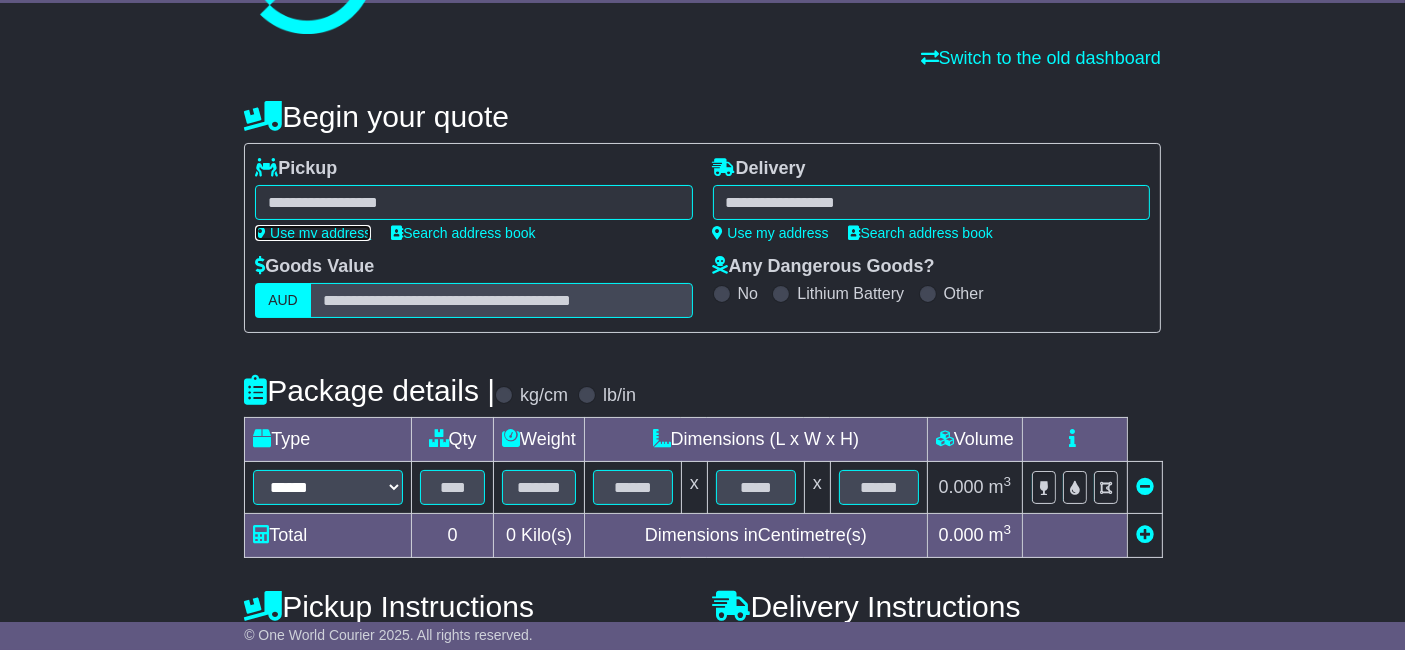 click on "Use my address" at bounding box center (313, 233) 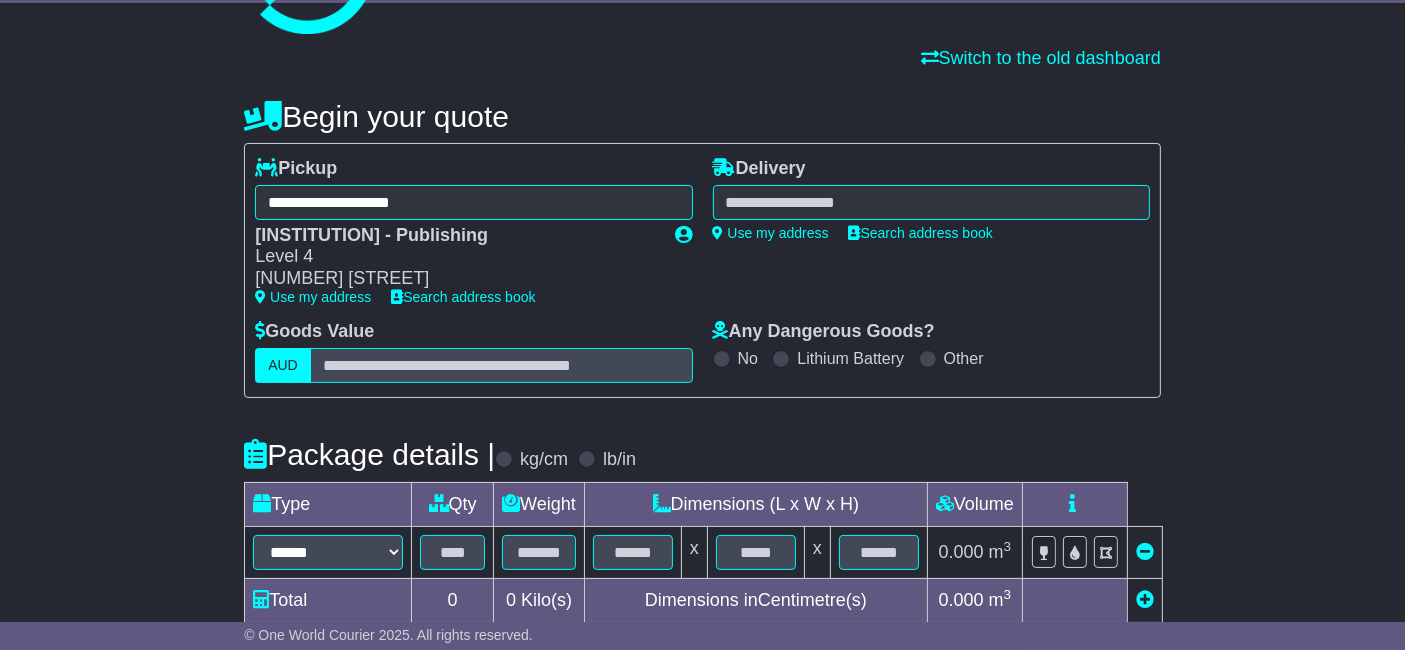click at bounding box center [931, 202] 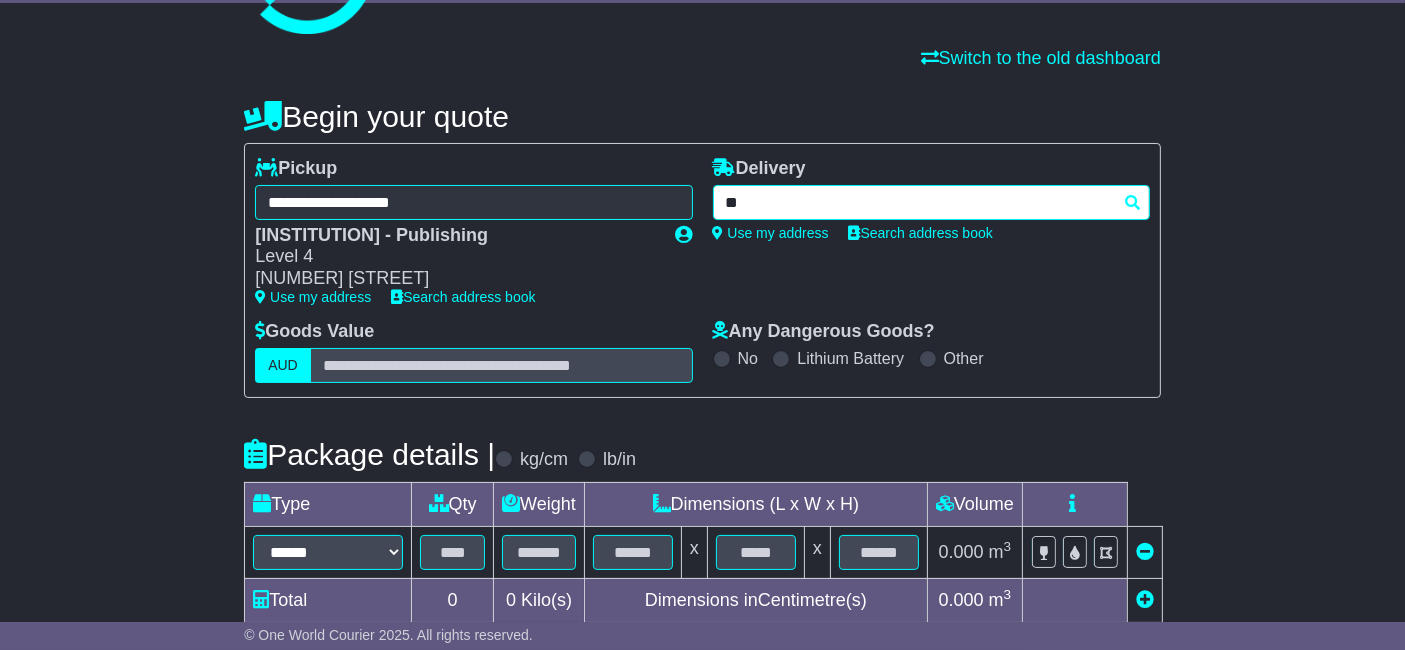 type on "*" 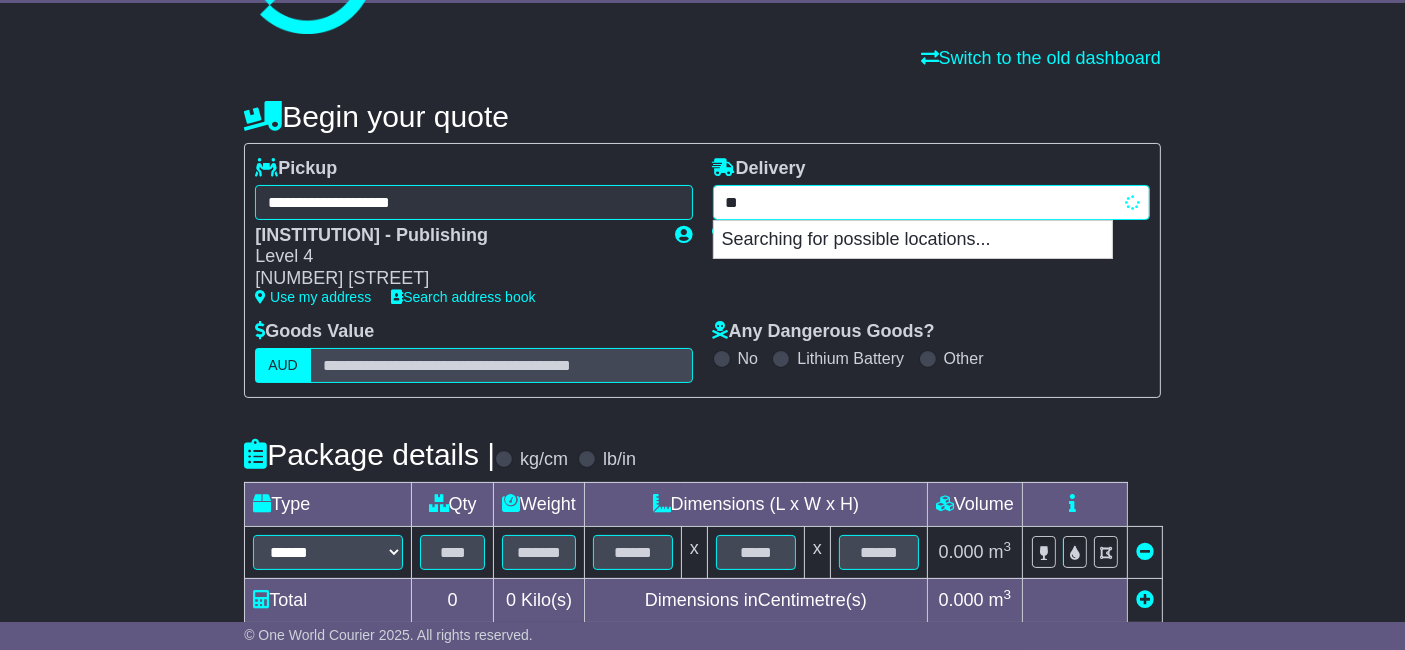 type on "*" 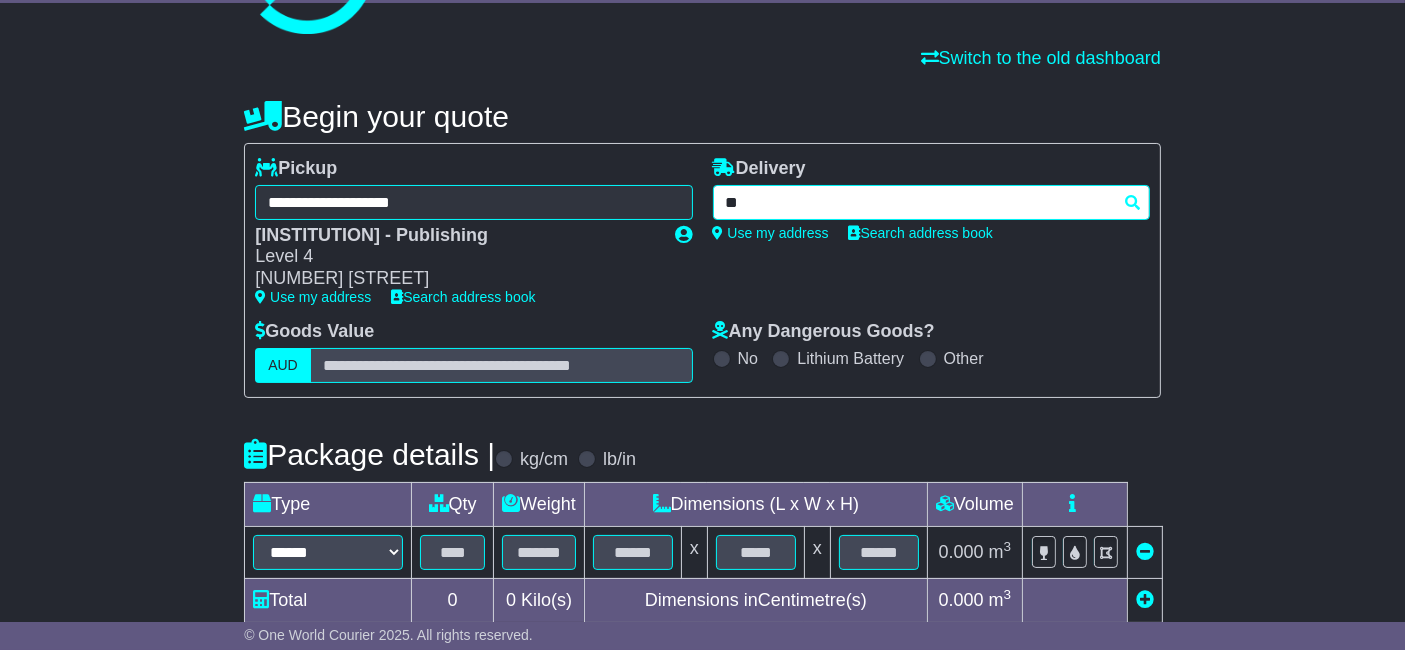 type on "*" 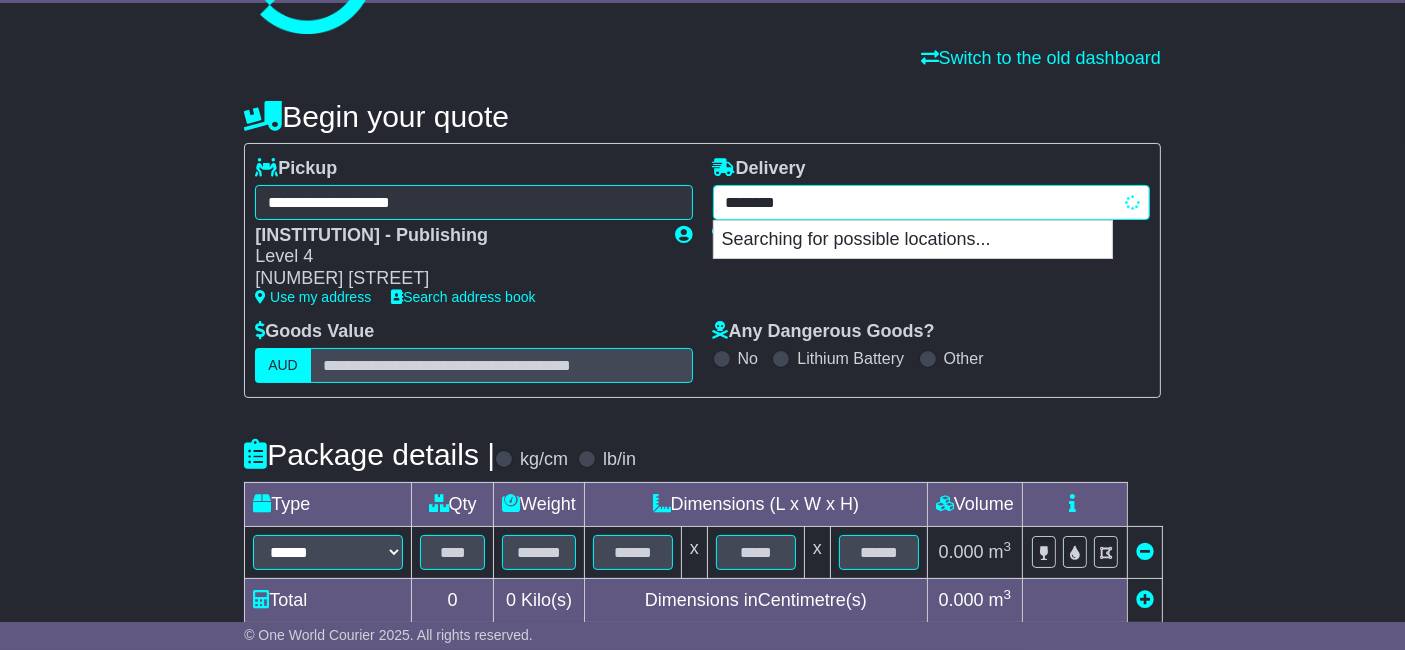 type on "*********" 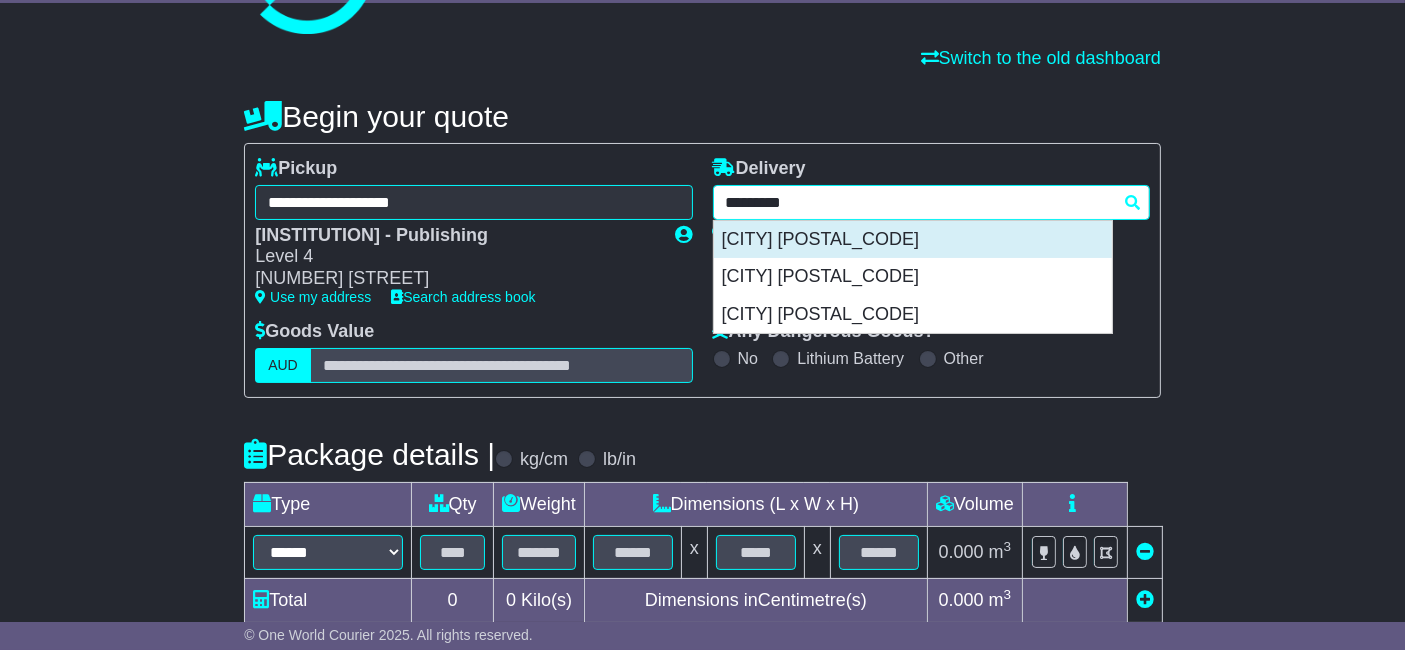 click on "[CITY] [POSTAL_CODE]" at bounding box center [913, 240] 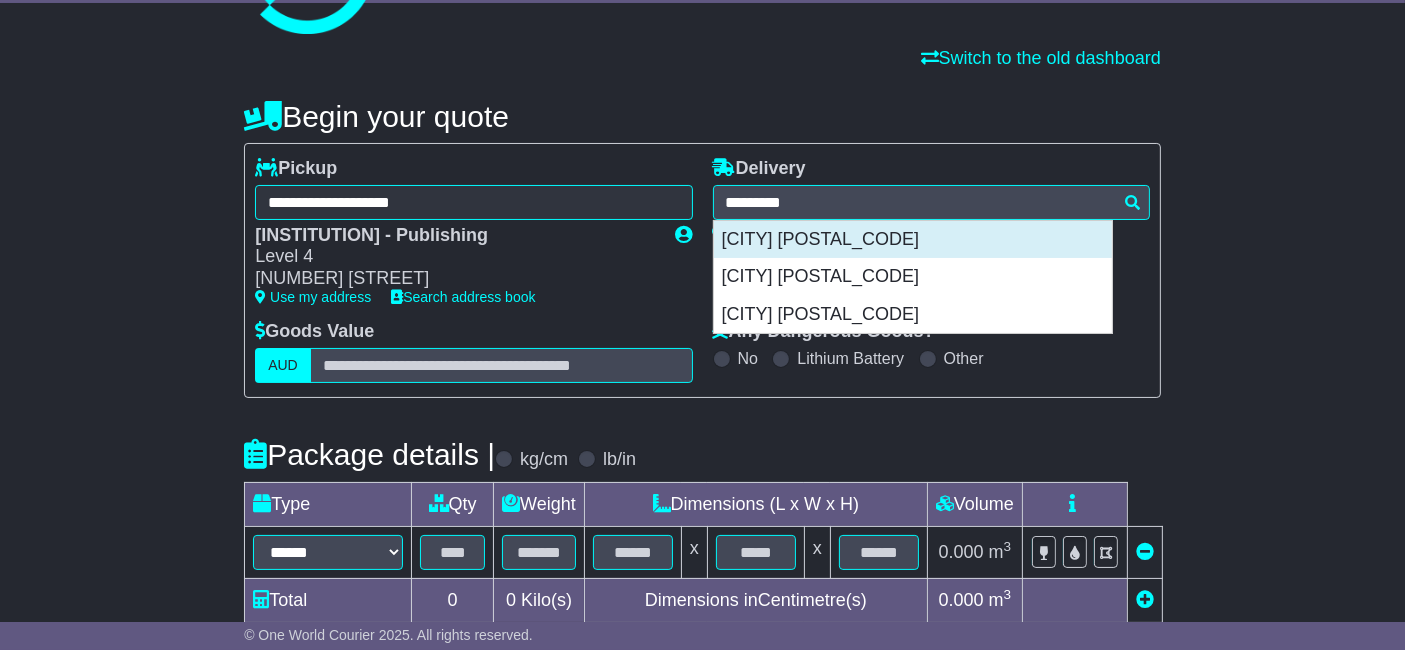 type on "**********" 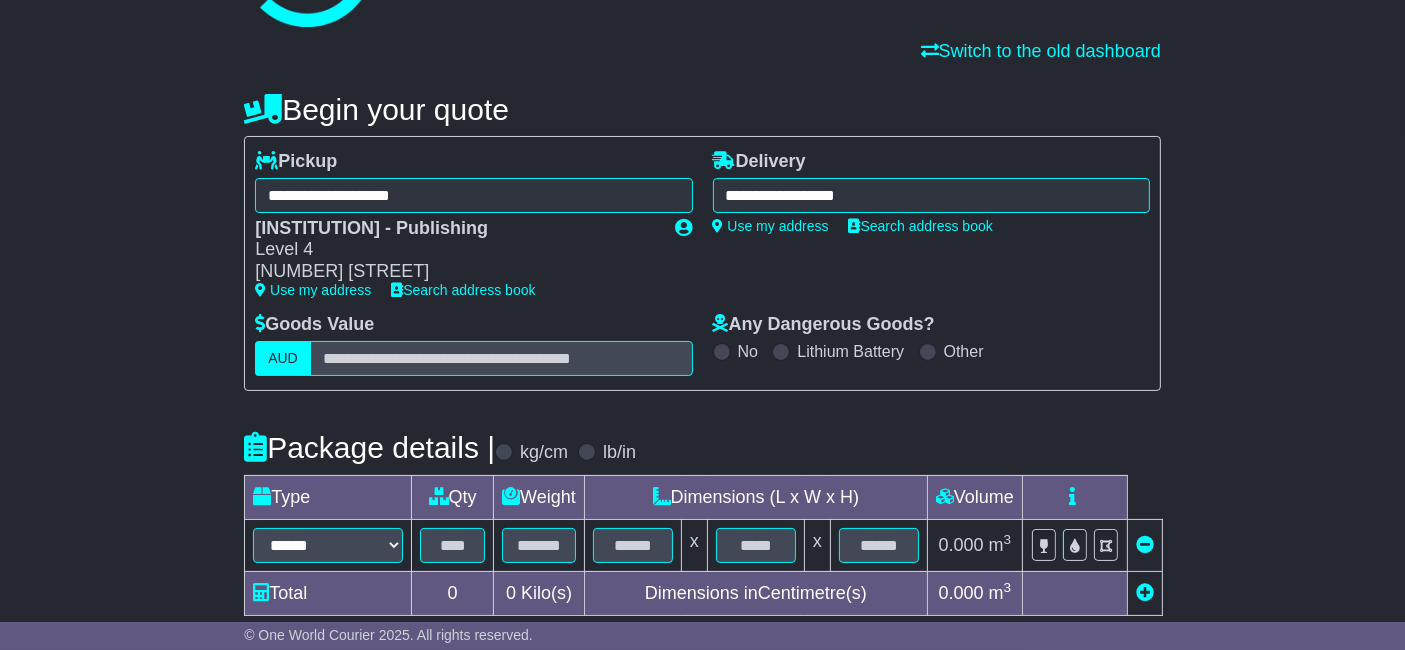 scroll, scrollTop: 333, scrollLeft: 0, axis: vertical 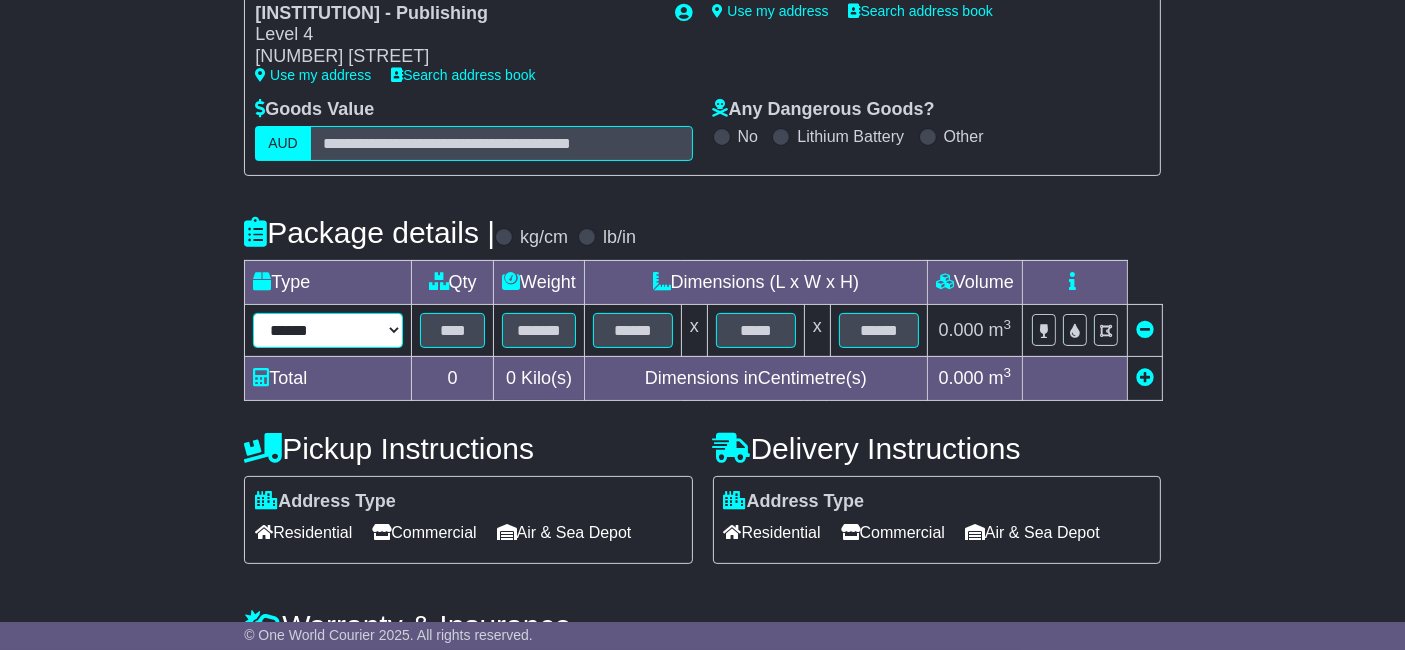 click on "****** ****** *** ******** ***** **** **** ****** *** *******" at bounding box center (328, 330) 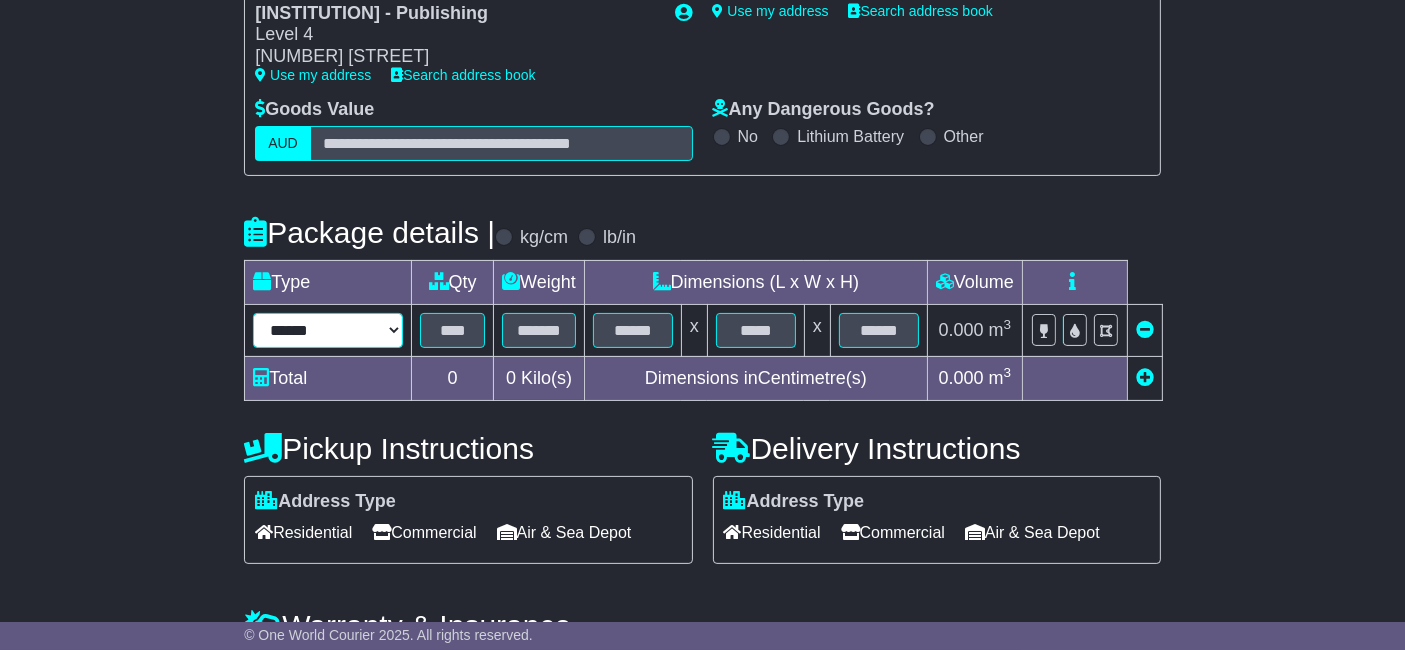 click on "****** ****** *** ******** ***** **** **** ****** *** *******" at bounding box center [328, 330] 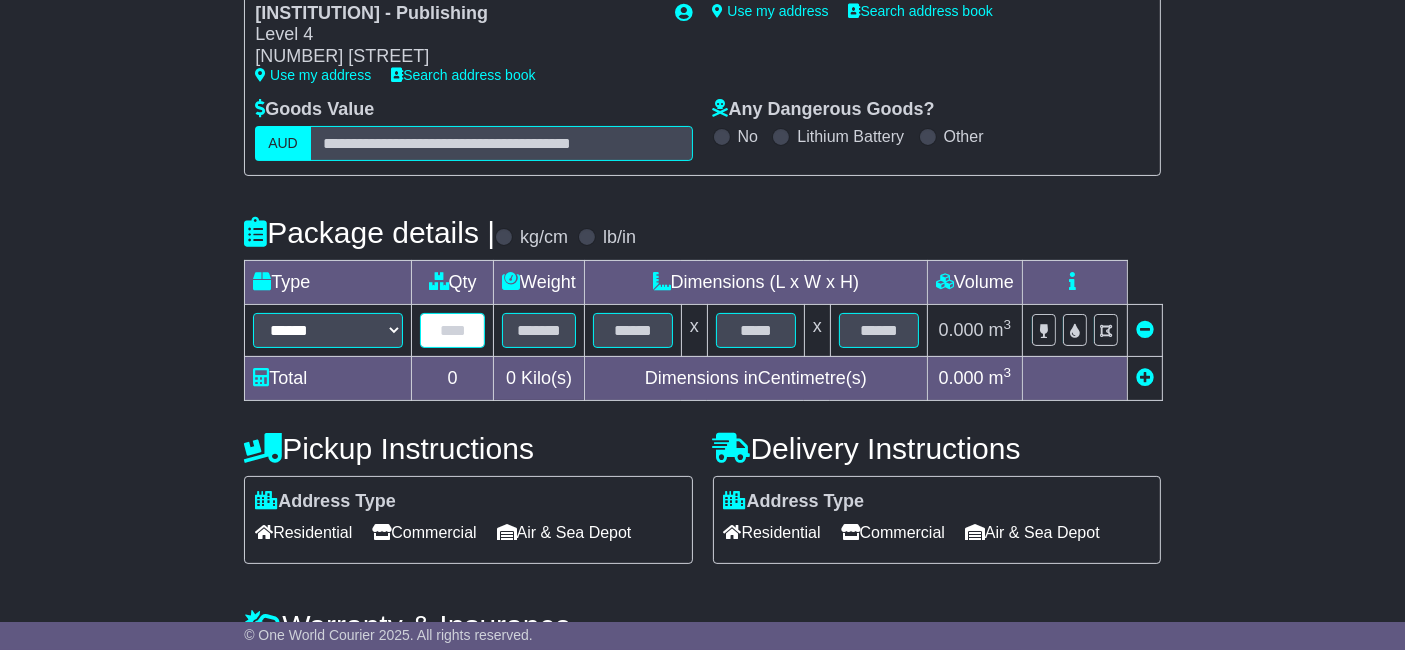 click at bounding box center [452, 330] 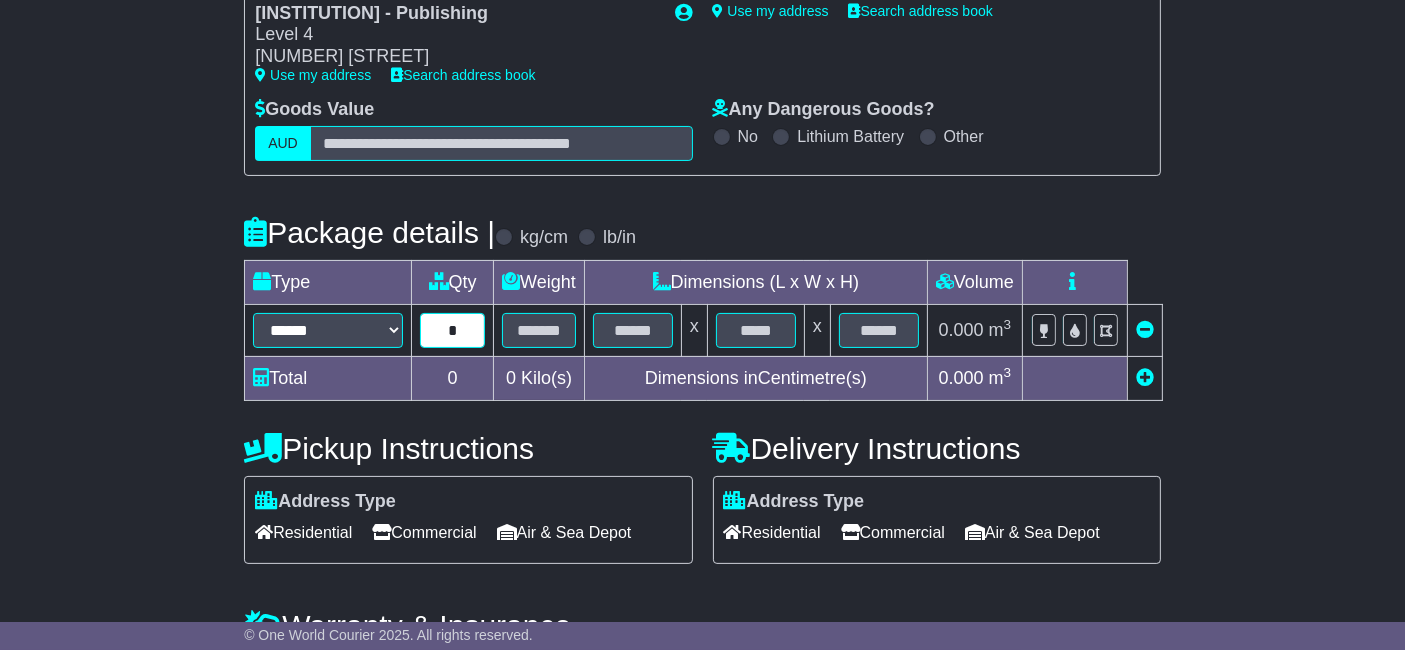 type on "*" 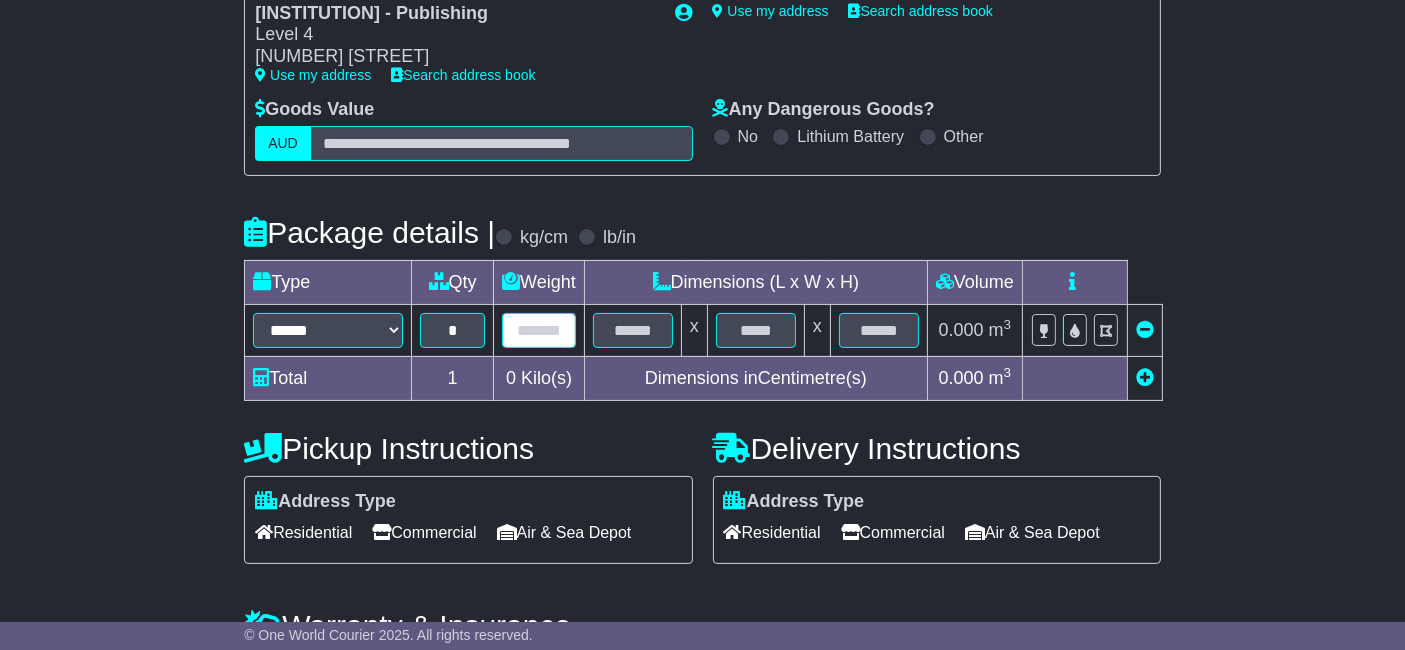 click at bounding box center (539, 330) 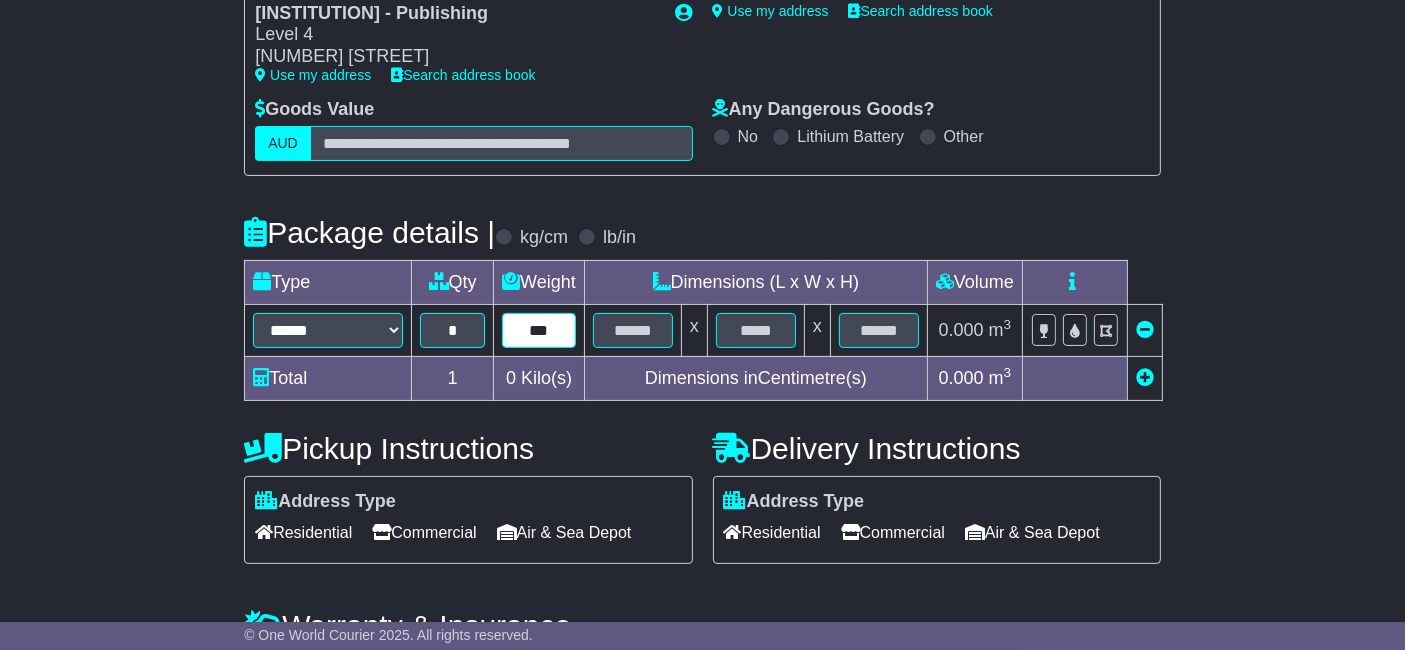 type on "***" 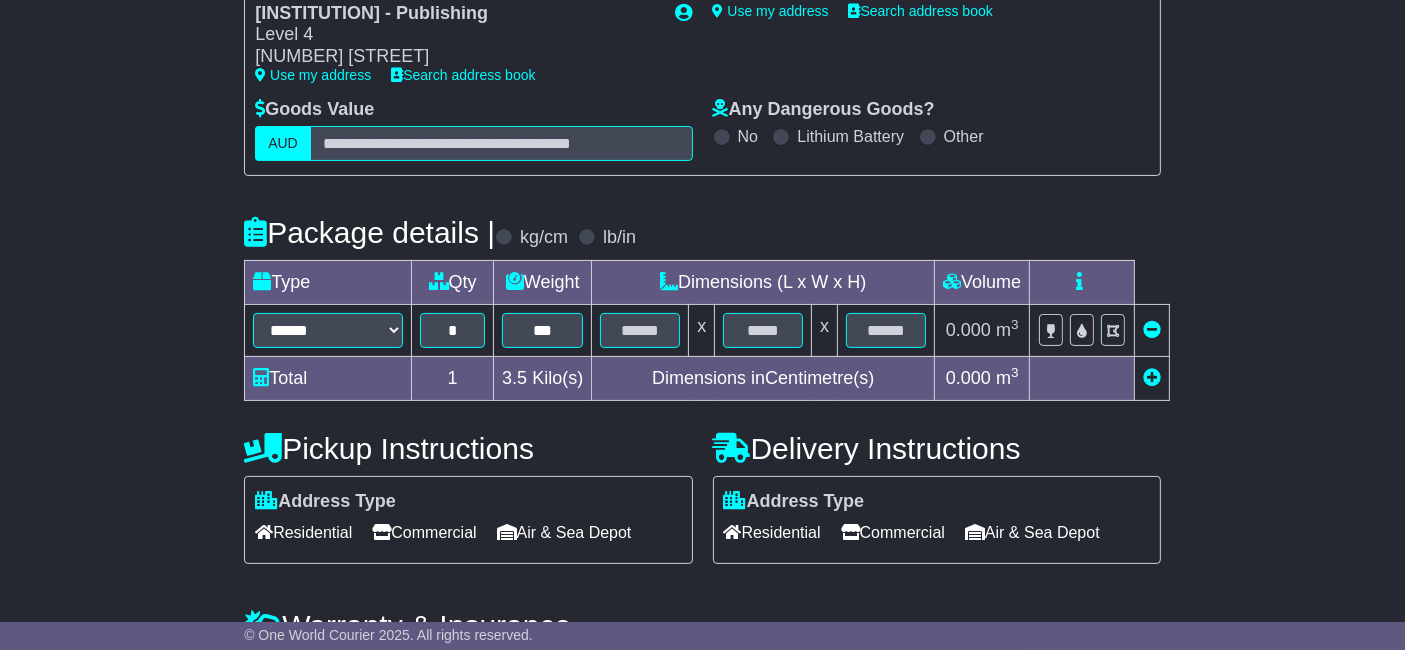 click at bounding box center (640, 330) 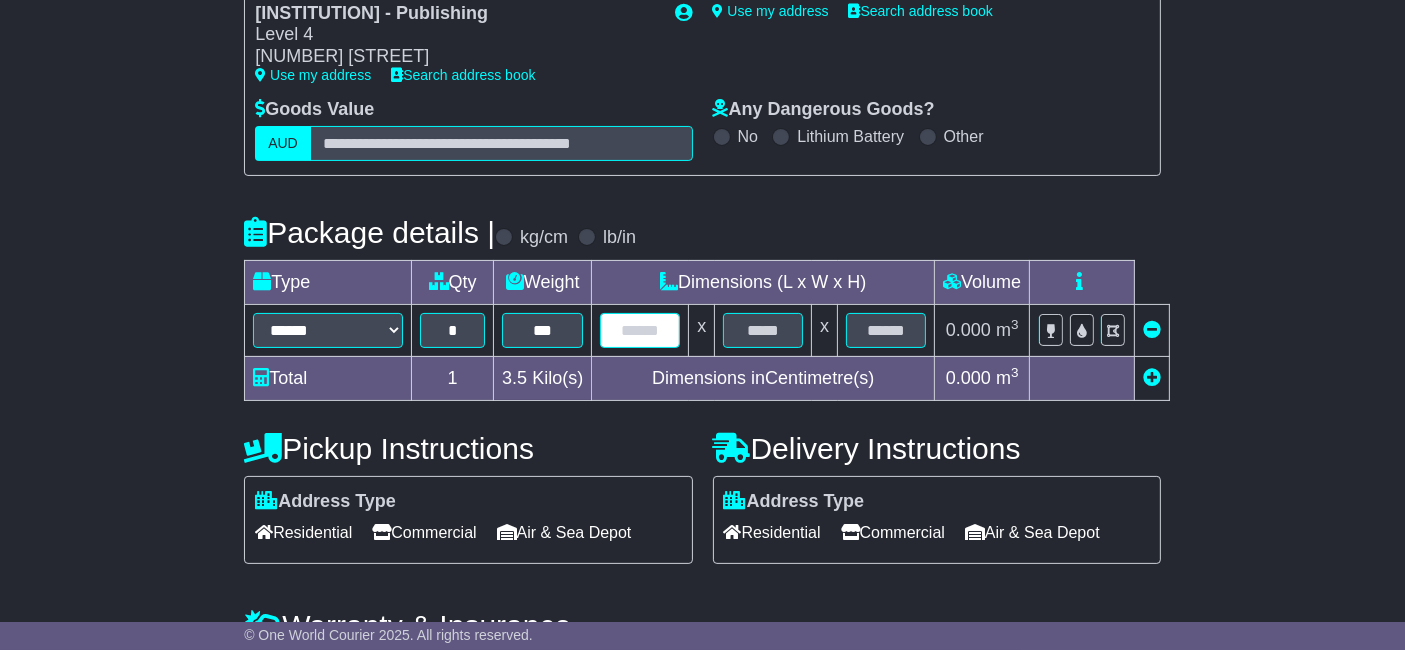 click at bounding box center (640, 330) 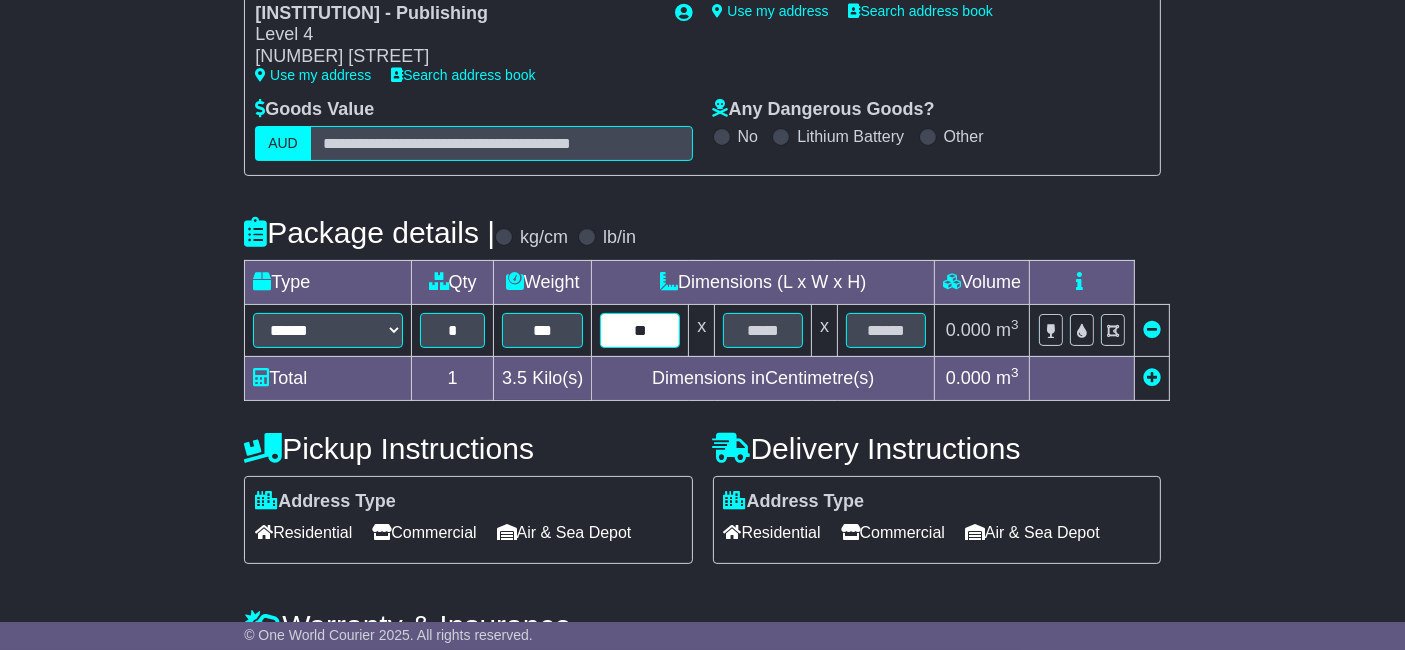 type on "**" 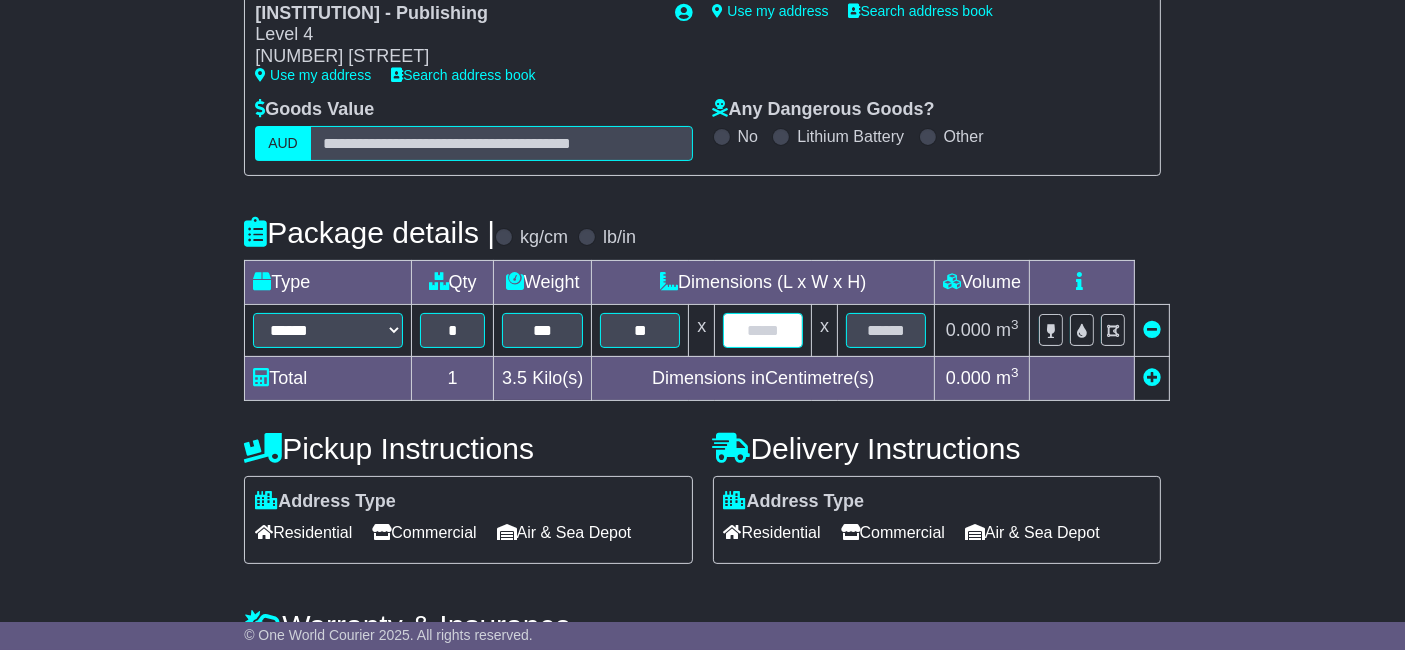click at bounding box center [763, 330] 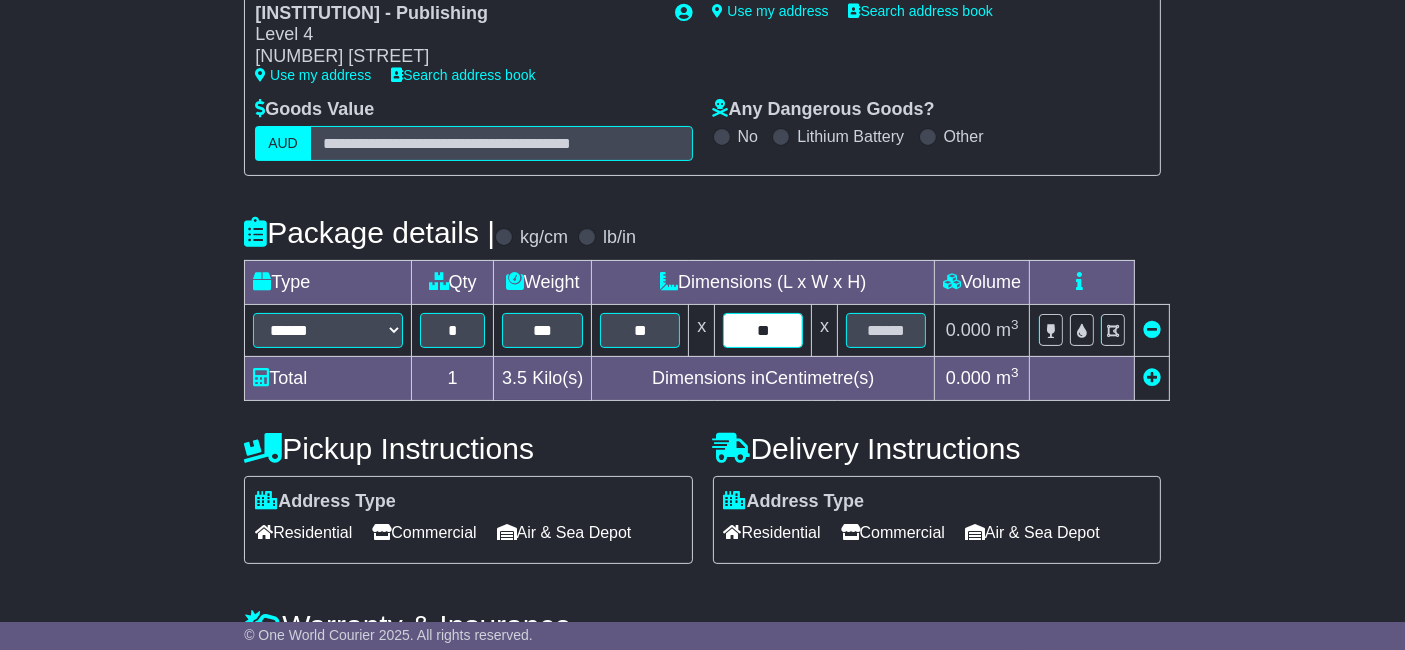 type on "**" 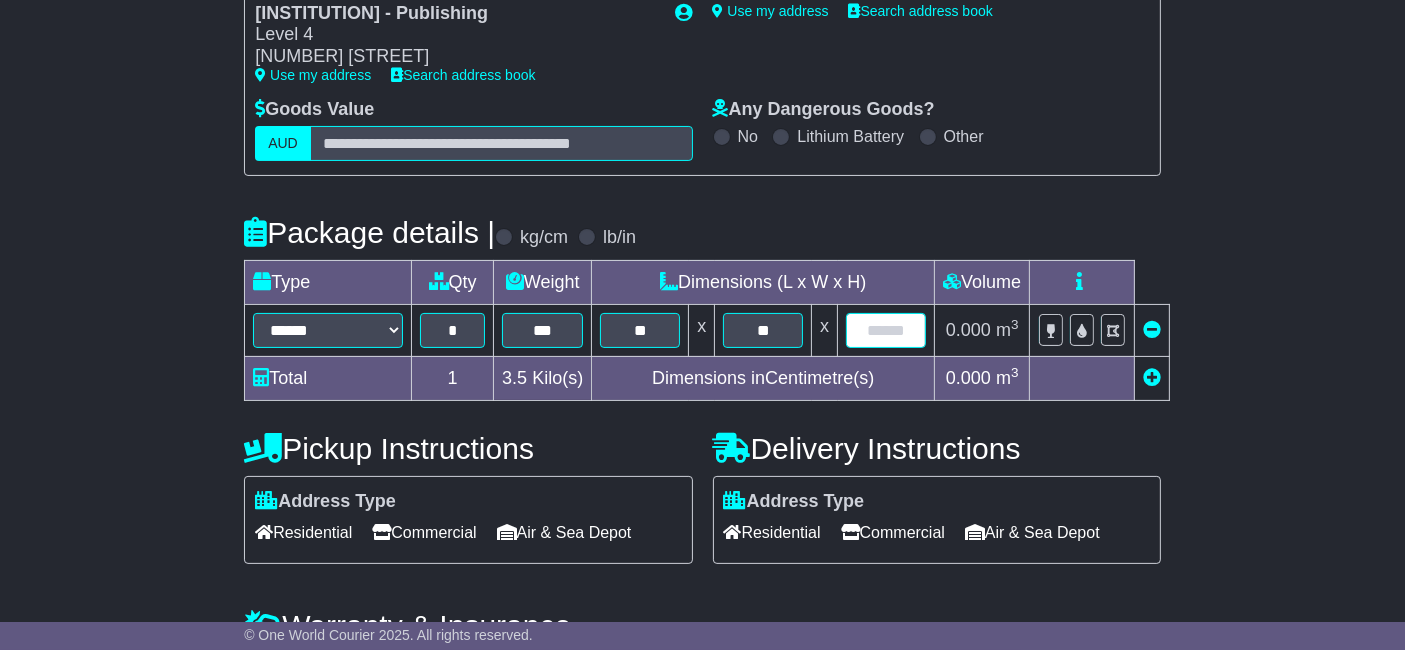 click at bounding box center [886, 330] 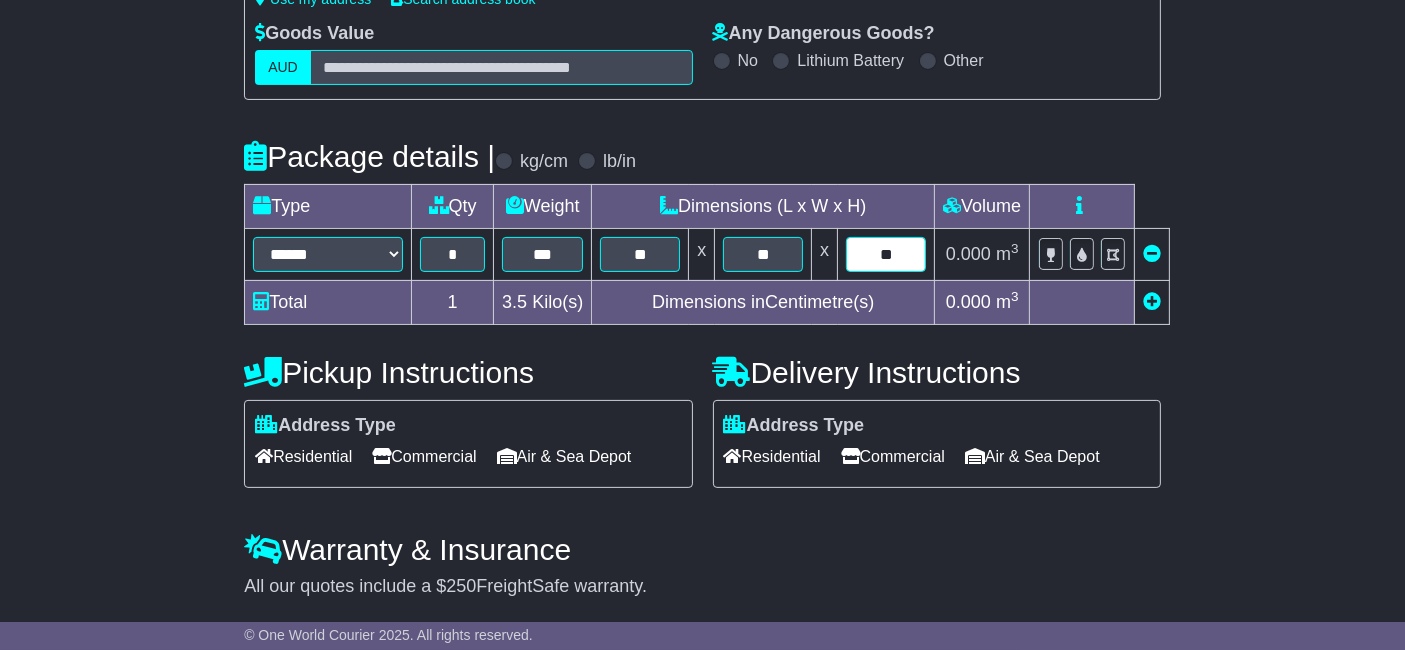 scroll, scrollTop: 444, scrollLeft: 0, axis: vertical 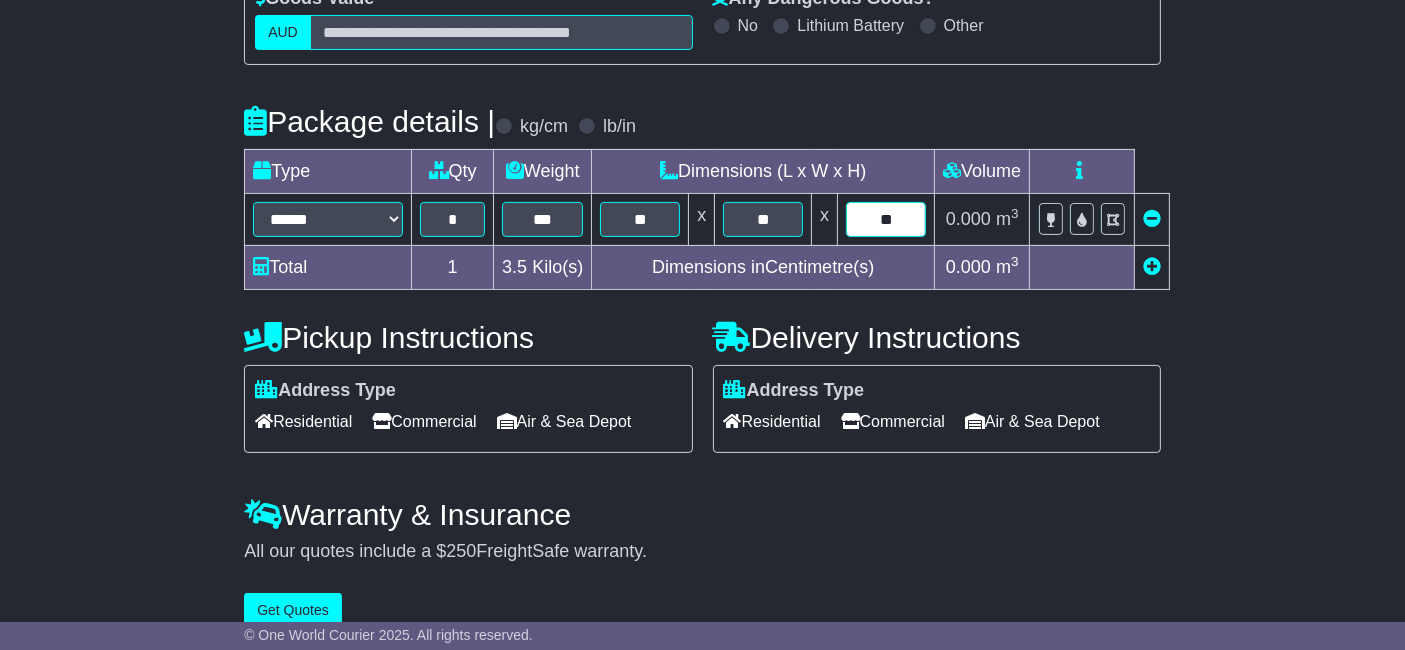 type on "**" 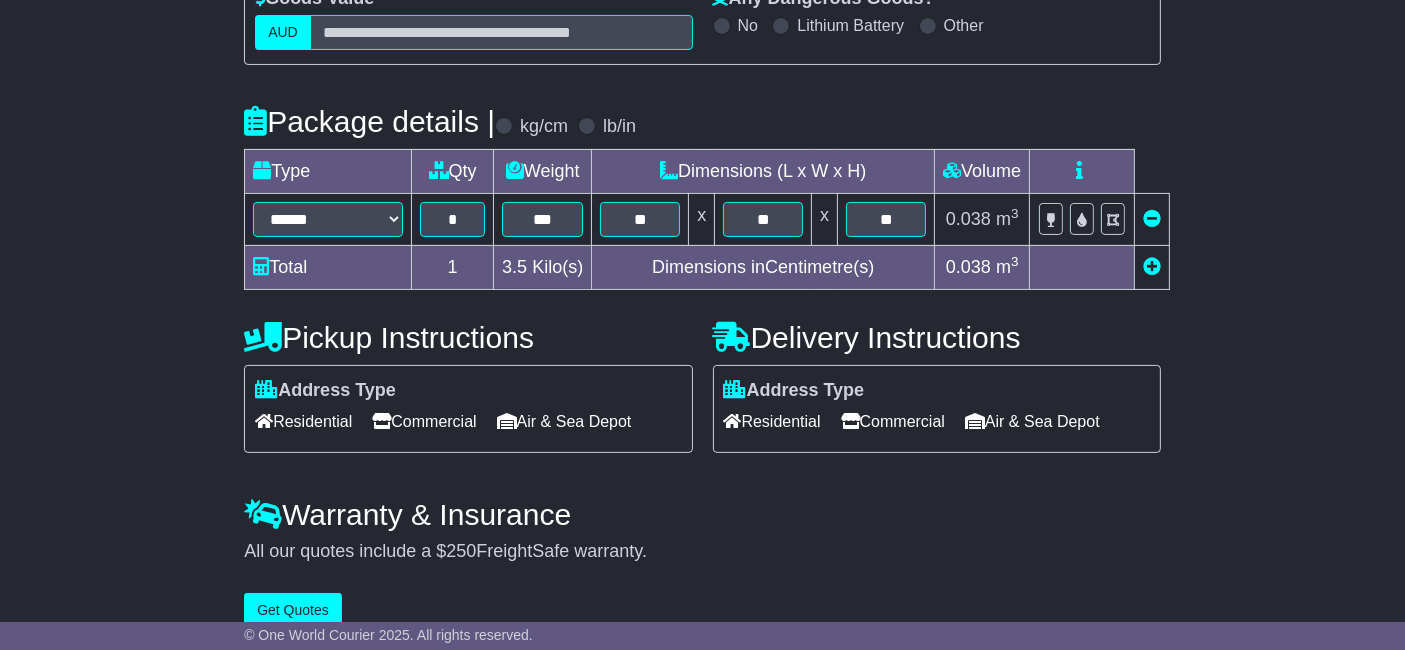 click on "Residential
Commercial
Air & Sea Depot" at bounding box center [937, 421] 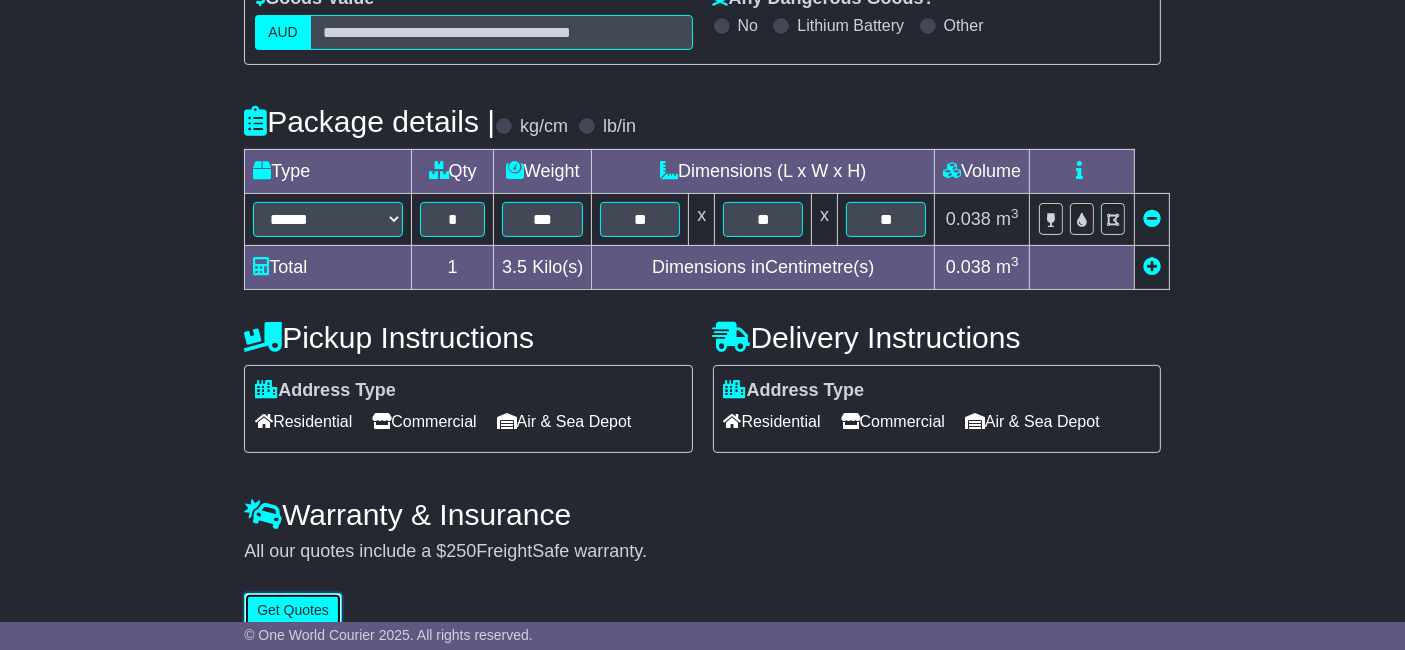 click on "Get Quotes" at bounding box center (293, 610) 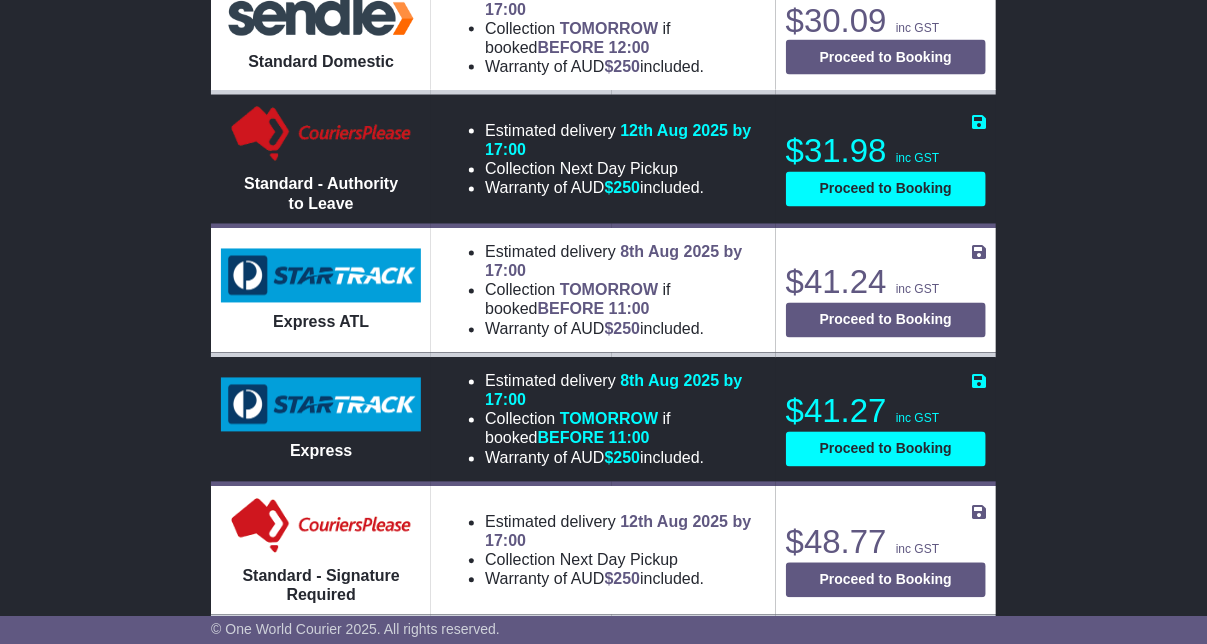 scroll, scrollTop: 1327, scrollLeft: 0, axis: vertical 